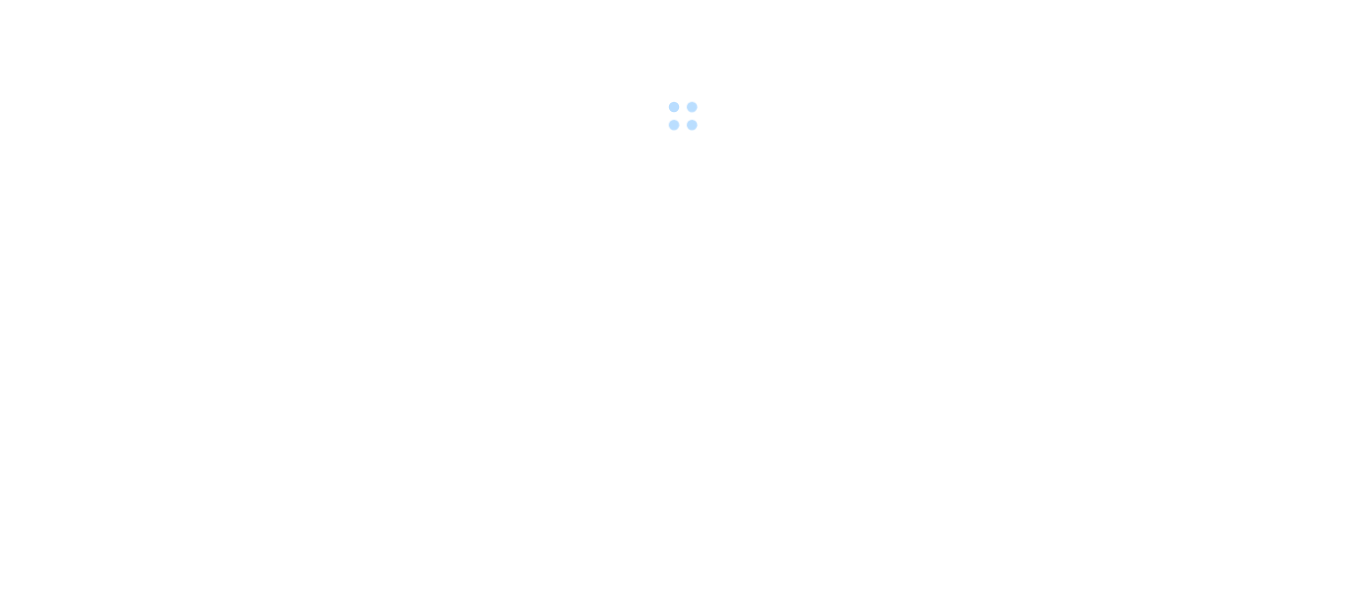 scroll, scrollTop: 0, scrollLeft: 0, axis: both 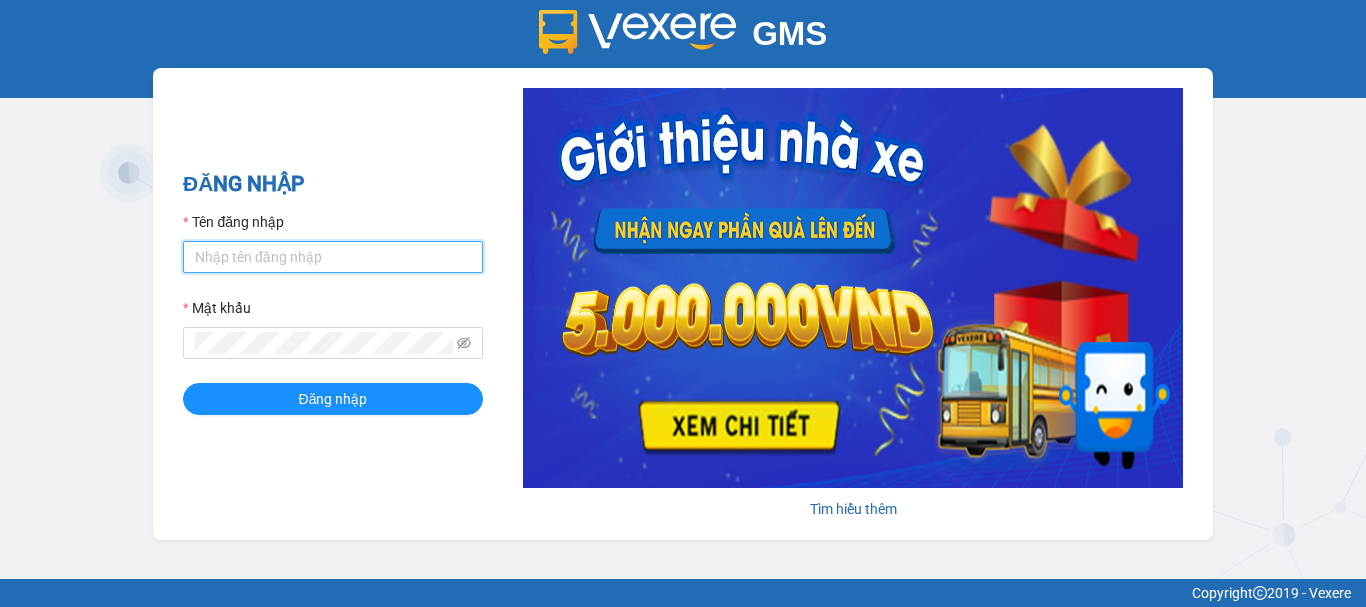 click on "Tên đăng nhập" at bounding box center (333, 257) 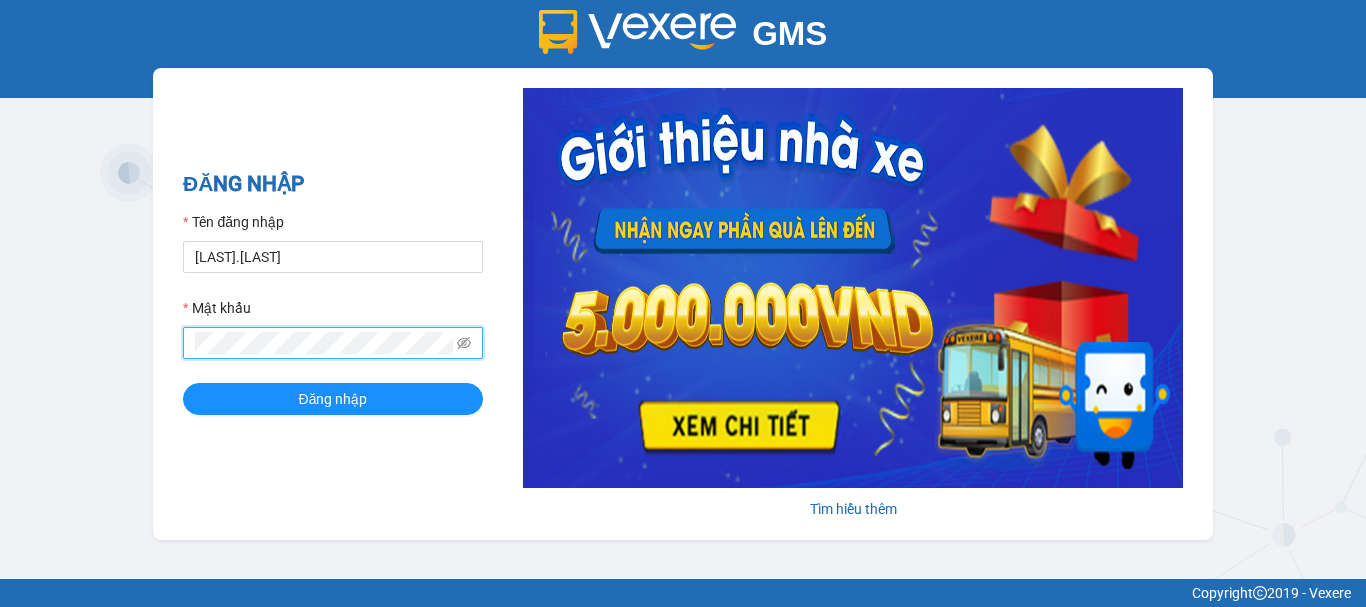 click on "Đăng nhập" at bounding box center (333, 399) 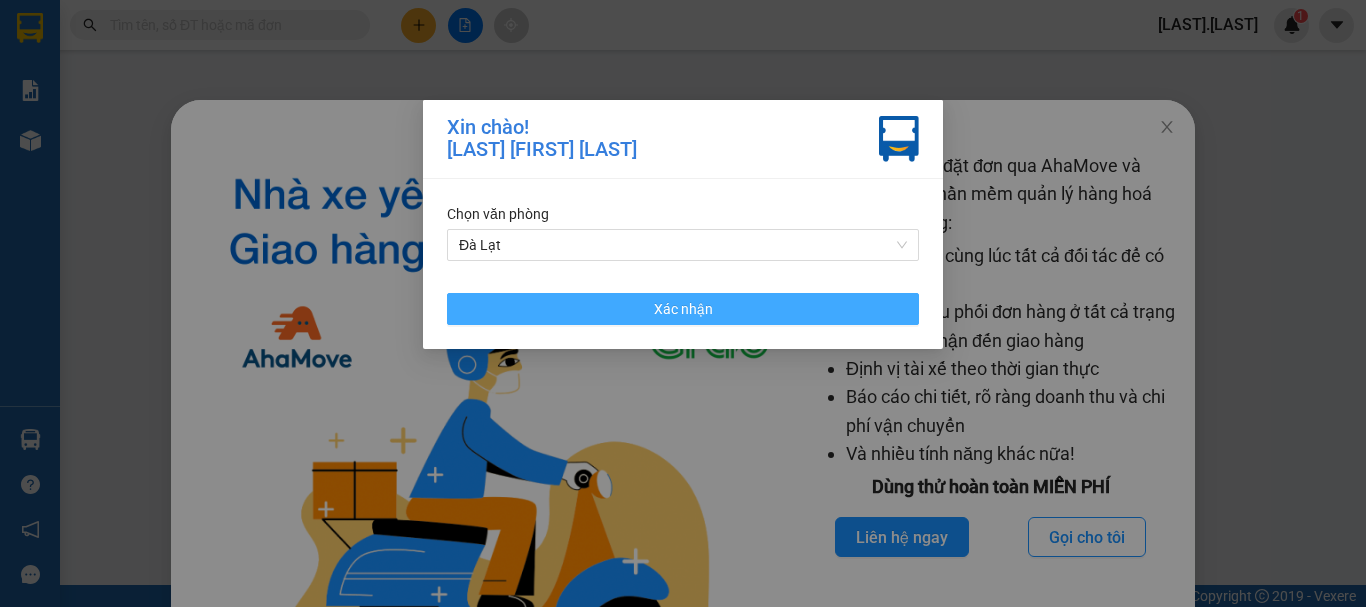 drag, startPoint x: 602, startPoint y: 307, endPoint x: 706, endPoint y: 289, distance: 105.546196 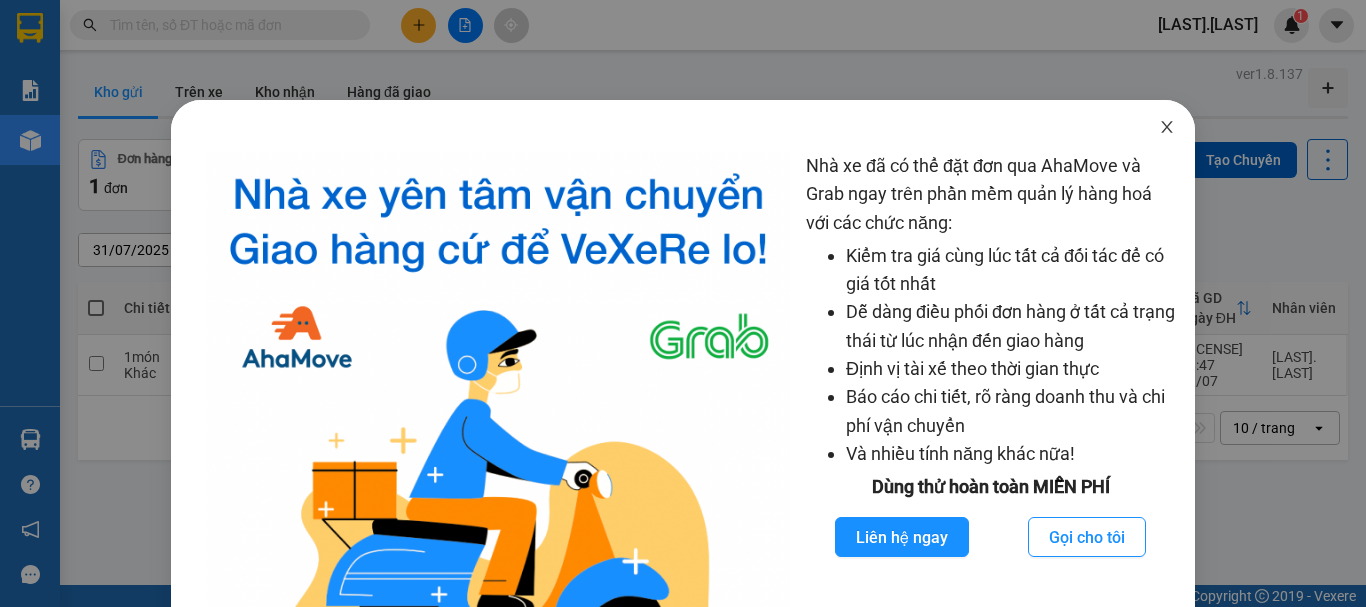 click 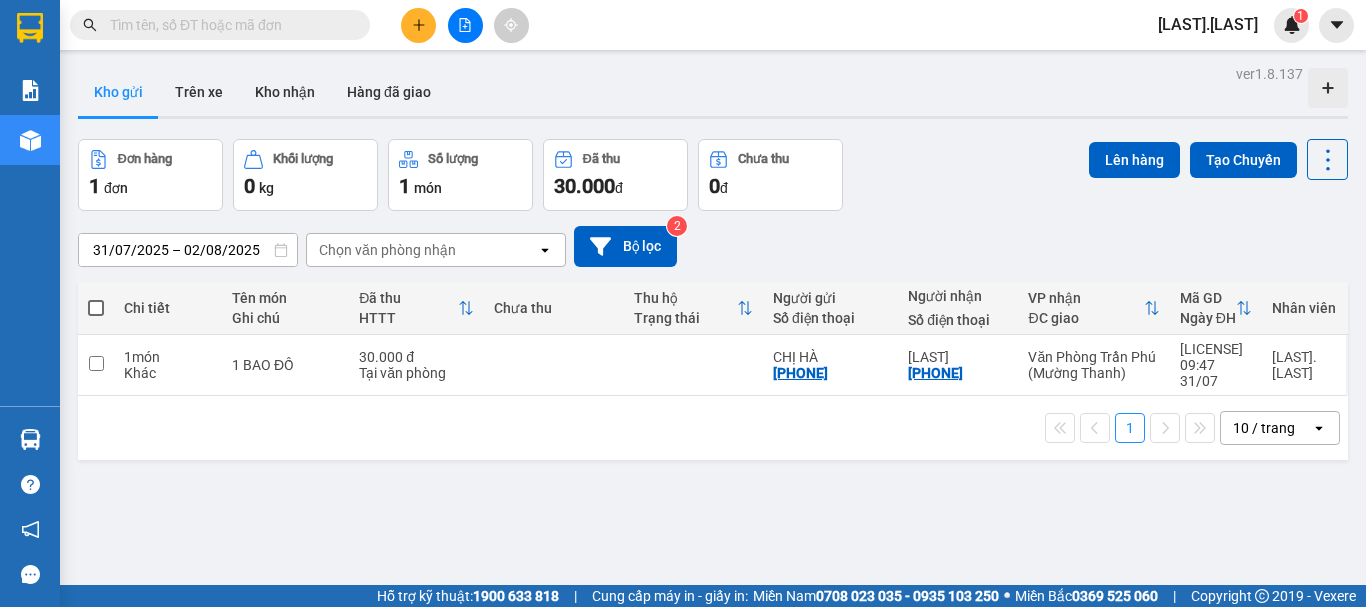 click at bounding box center (418, 25) 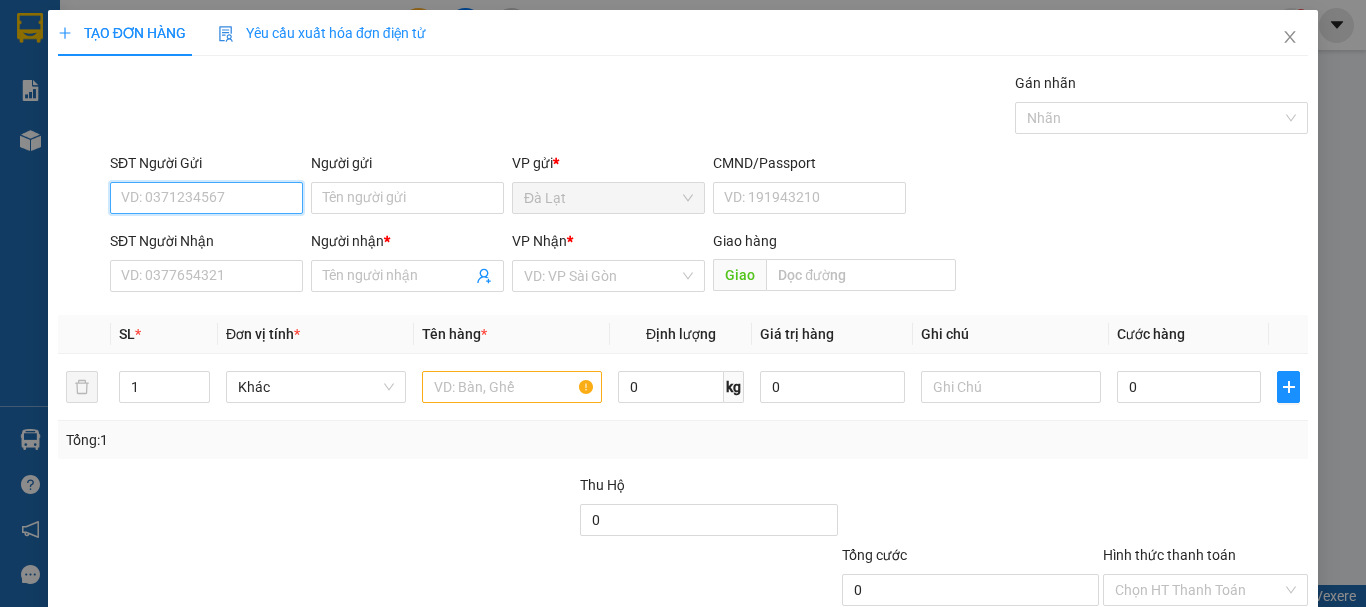 click on "SĐT Người Gửi" at bounding box center [206, 198] 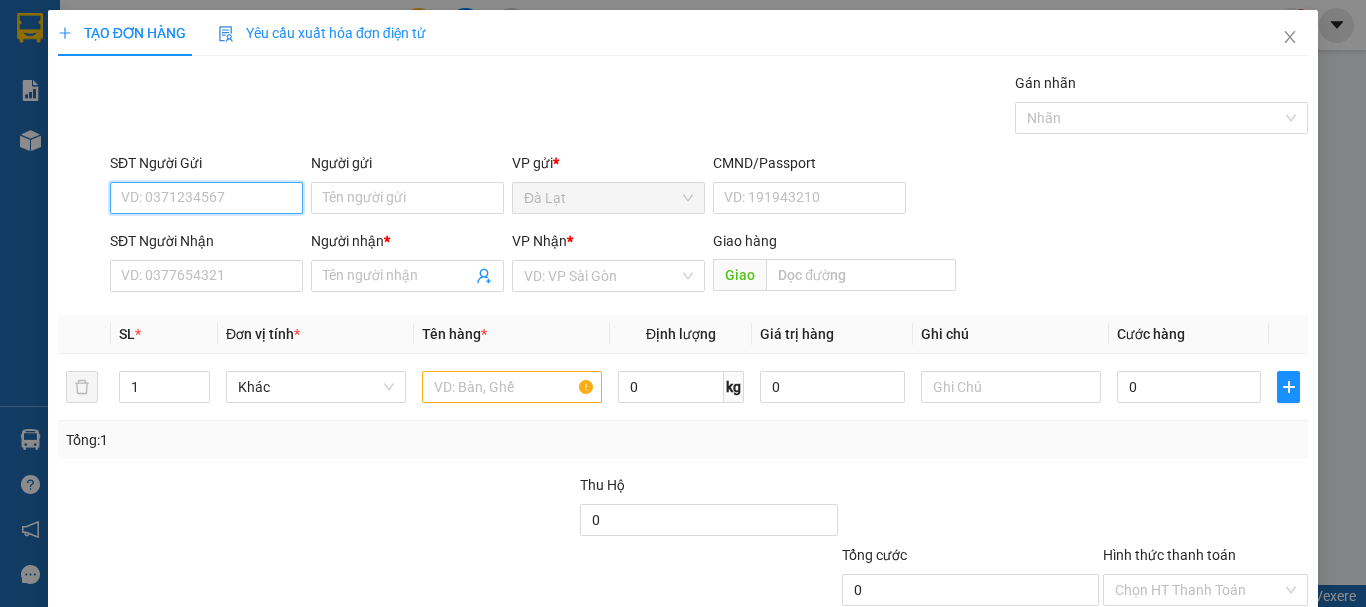 click on "SĐT Người Gửi" at bounding box center [206, 198] 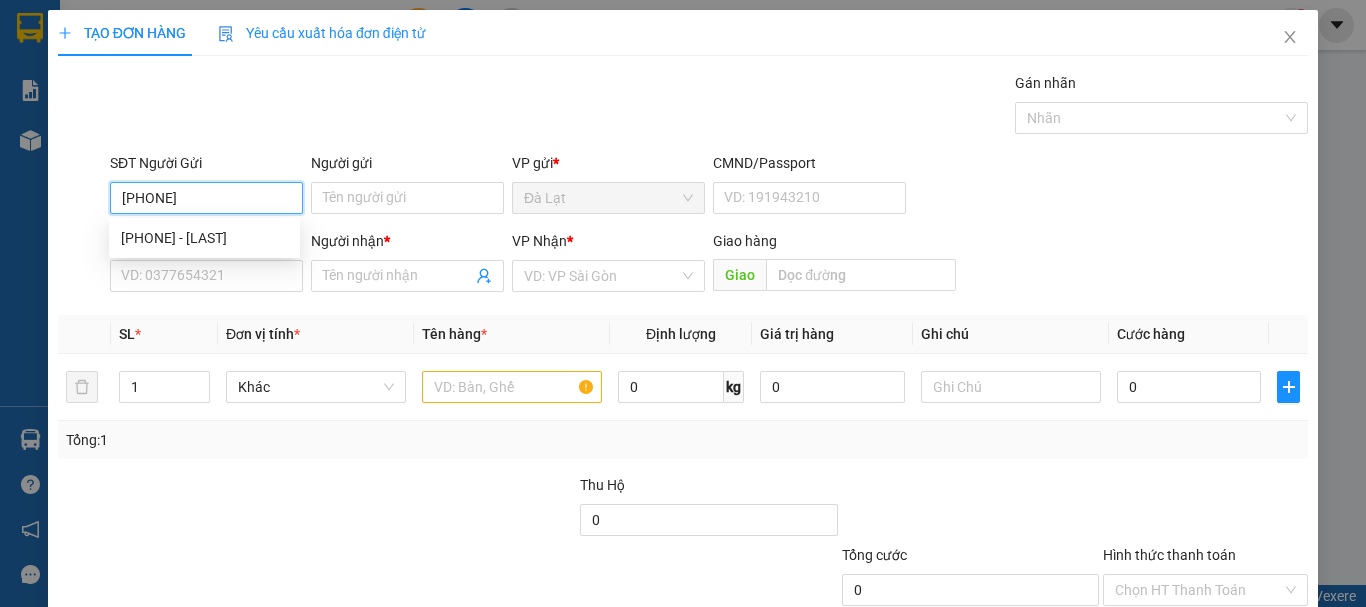 type on "0343562197" 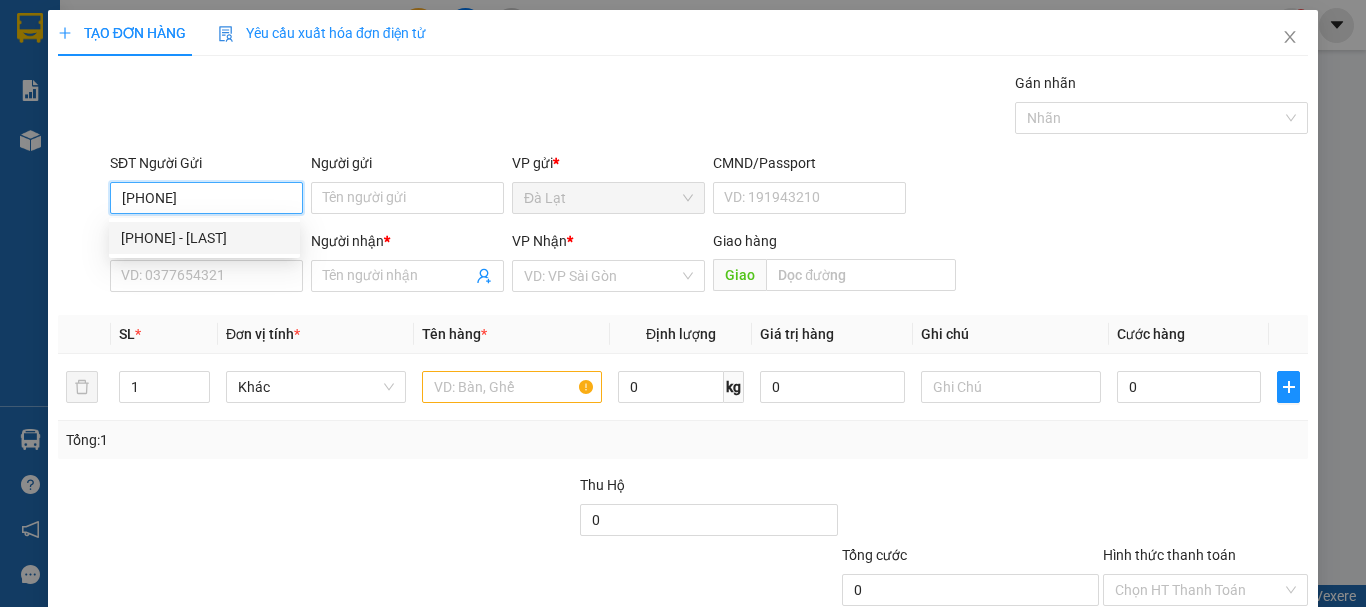 click on "0343562197 - NA" at bounding box center (204, 238) 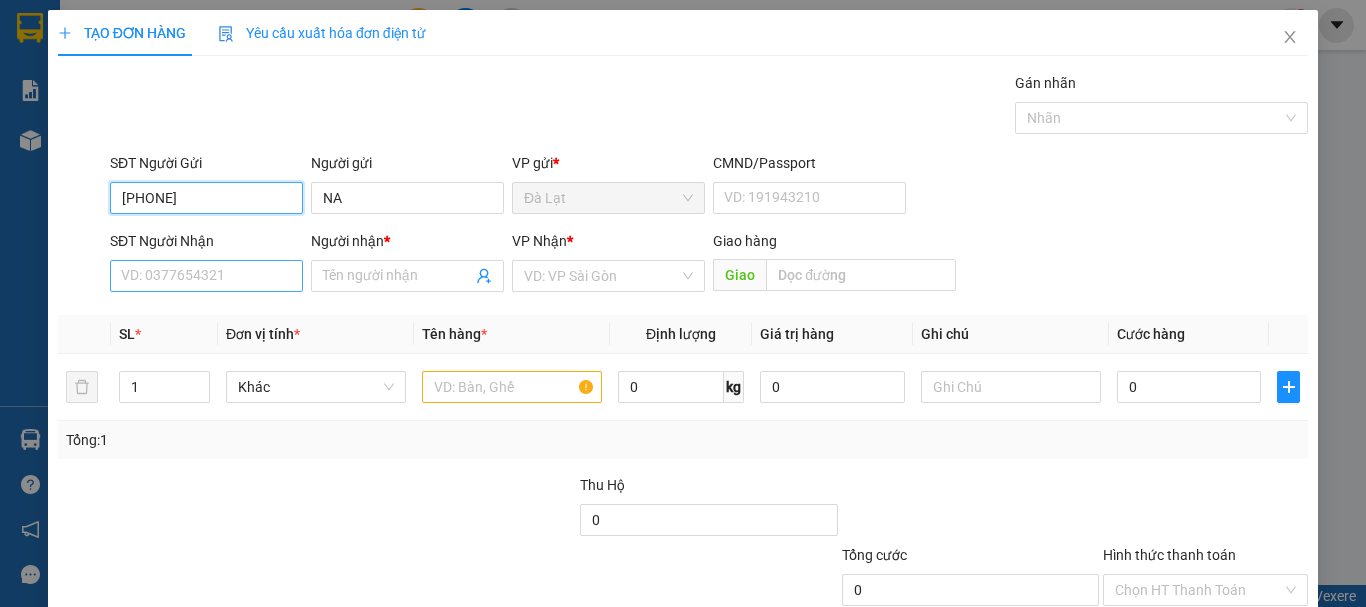 type on "0343562197" 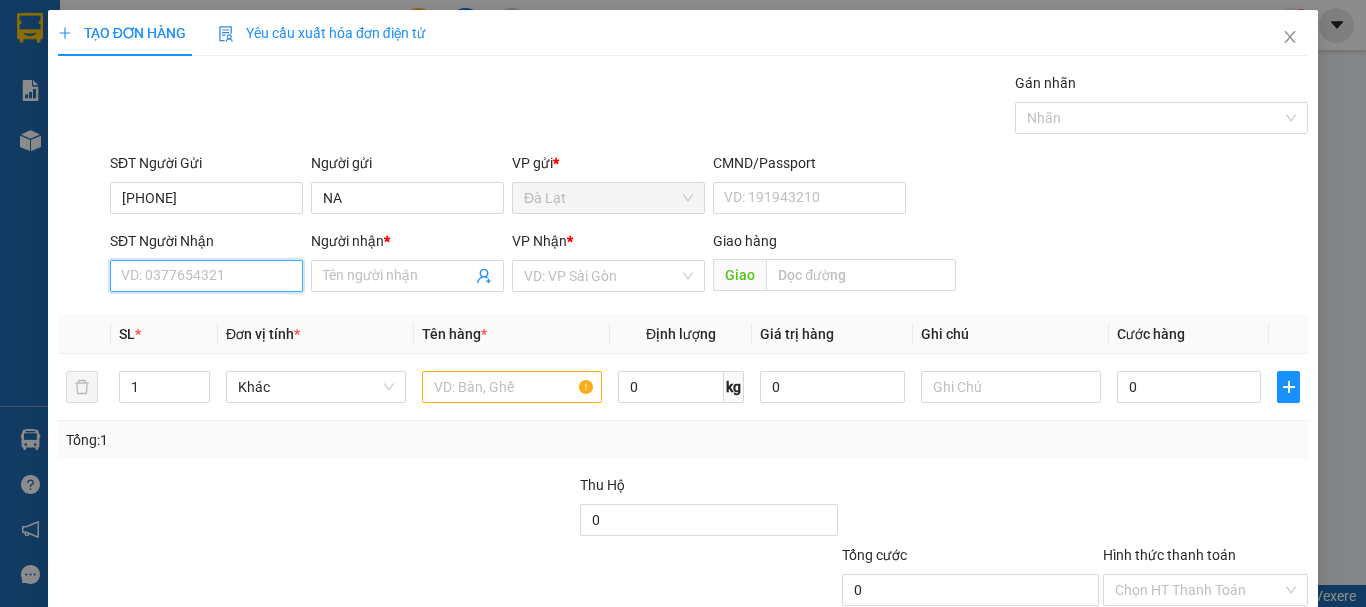 click on "SĐT Người Nhận" at bounding box center [206, 276] 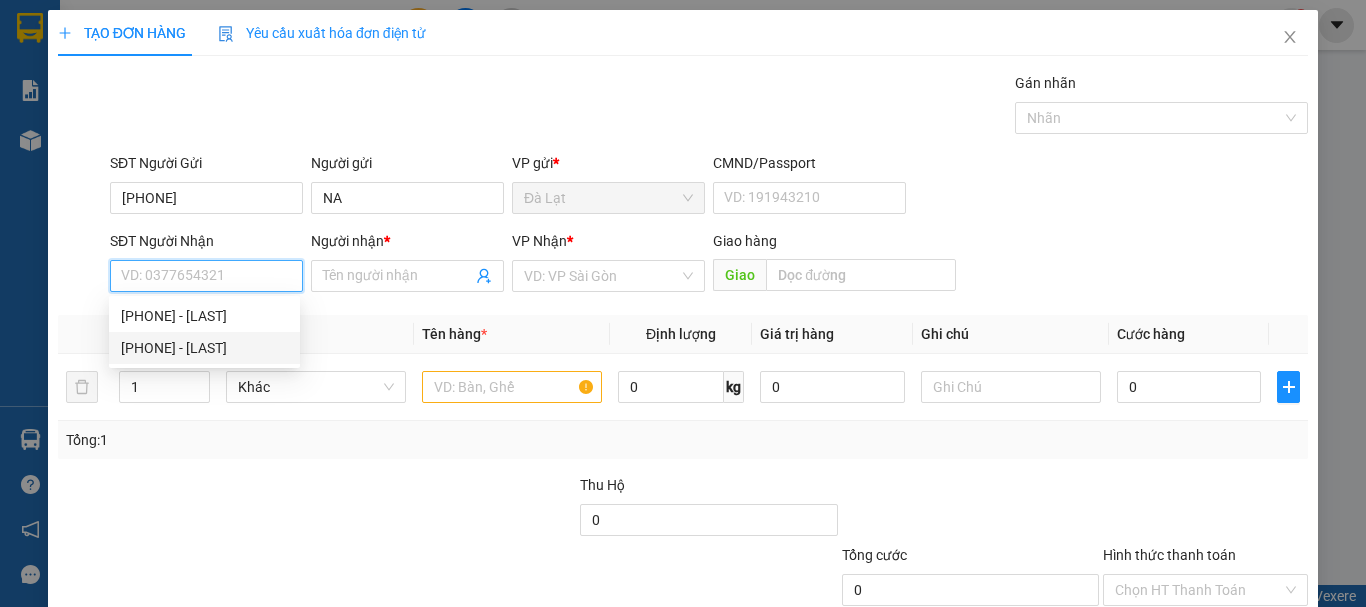 click on "0842118577 - HUYỀN" at bounding box center (204, 348) 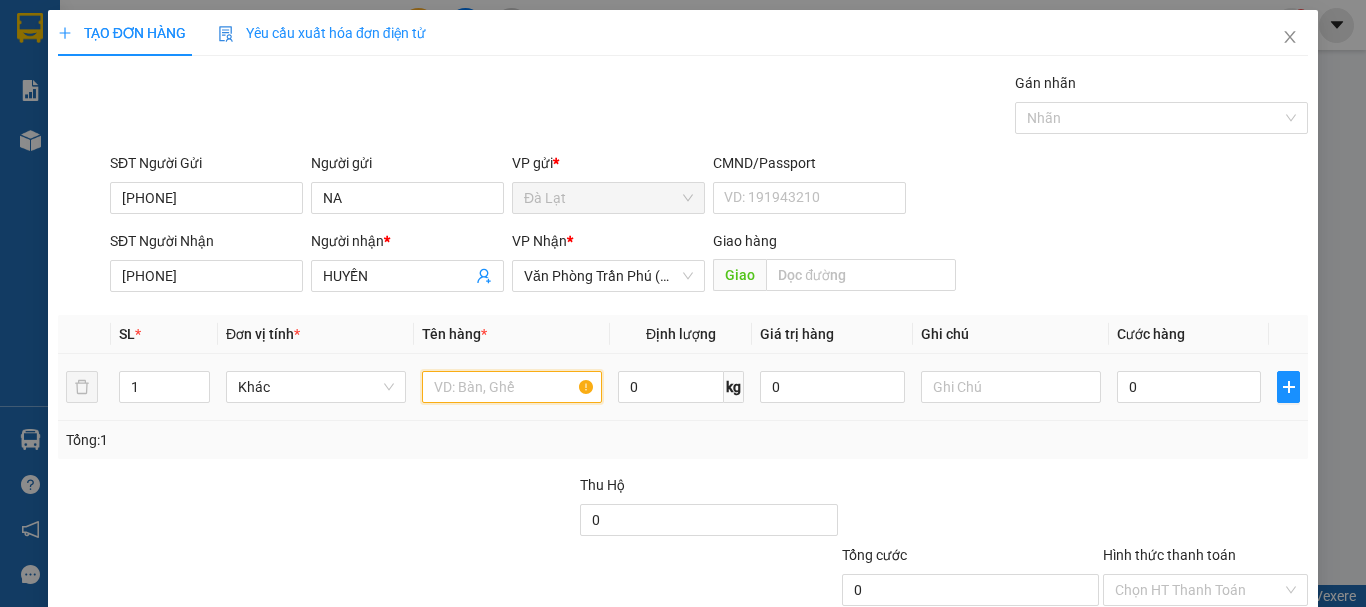 click at bounding box center [512, 387] 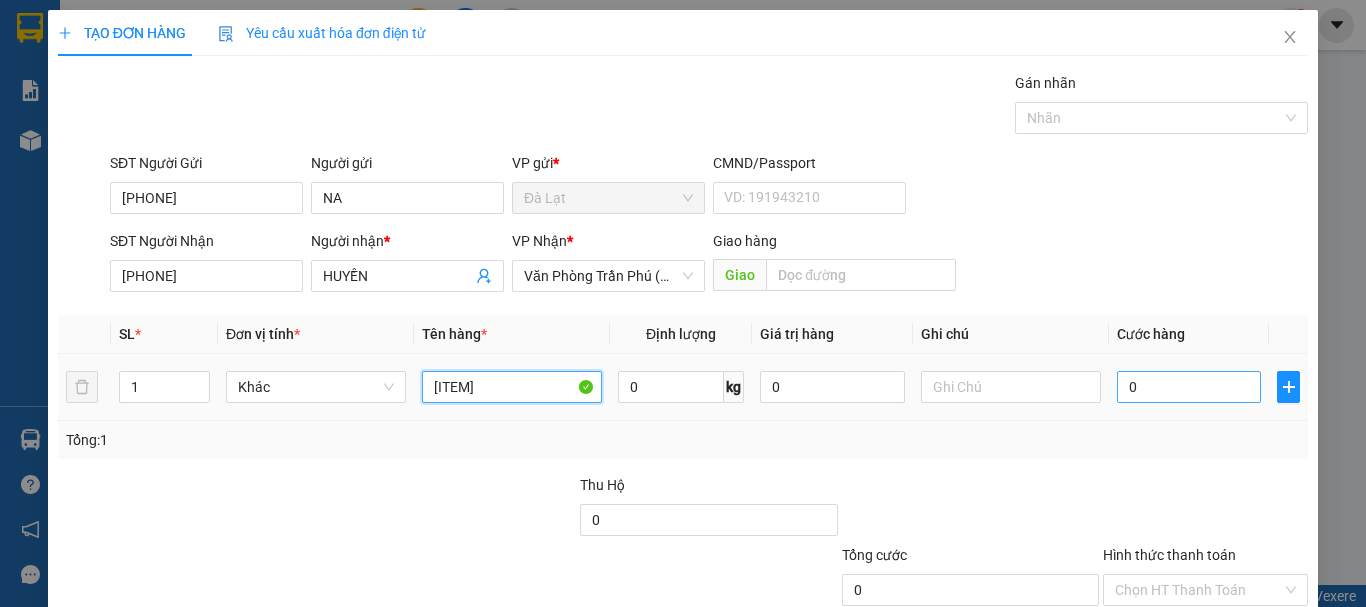 type on "1 BỊCH ĐỎ" 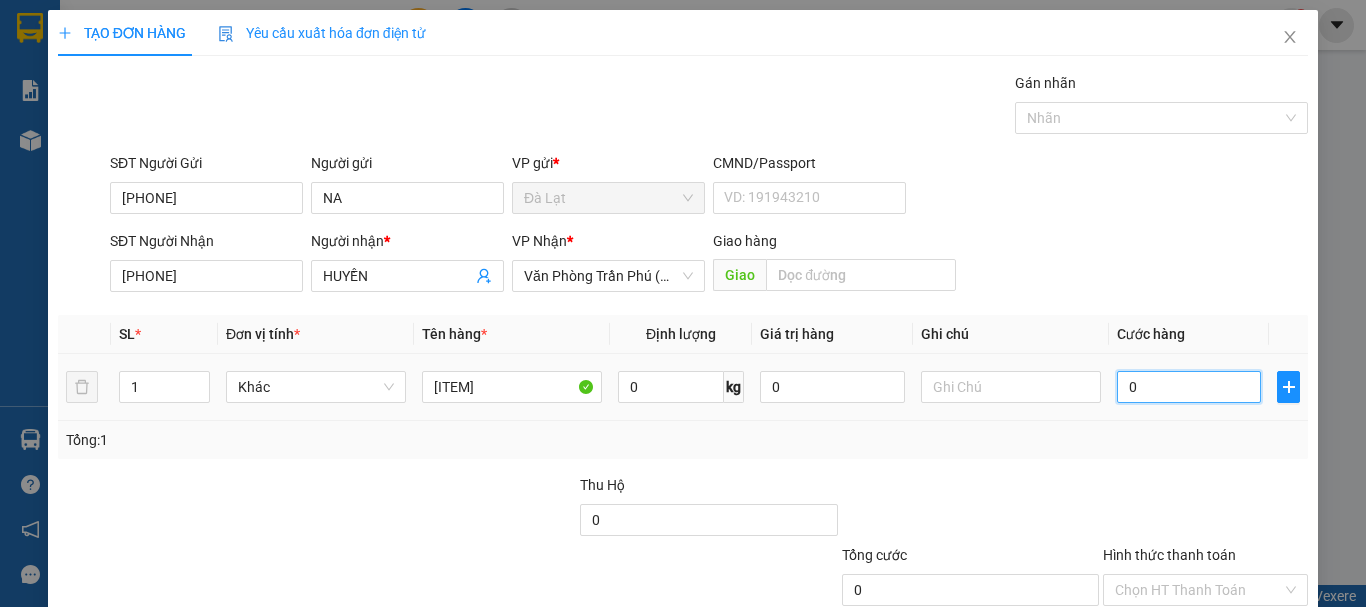 click on "0" at bounding box center [1189, 387] 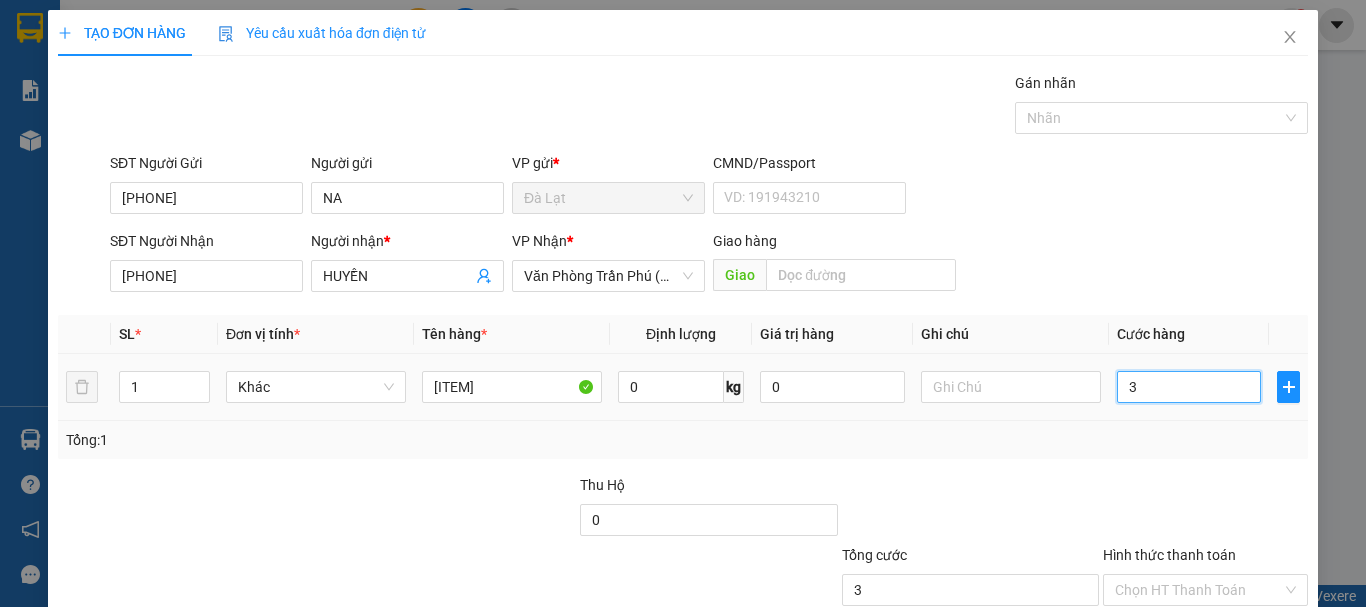 type on "30" 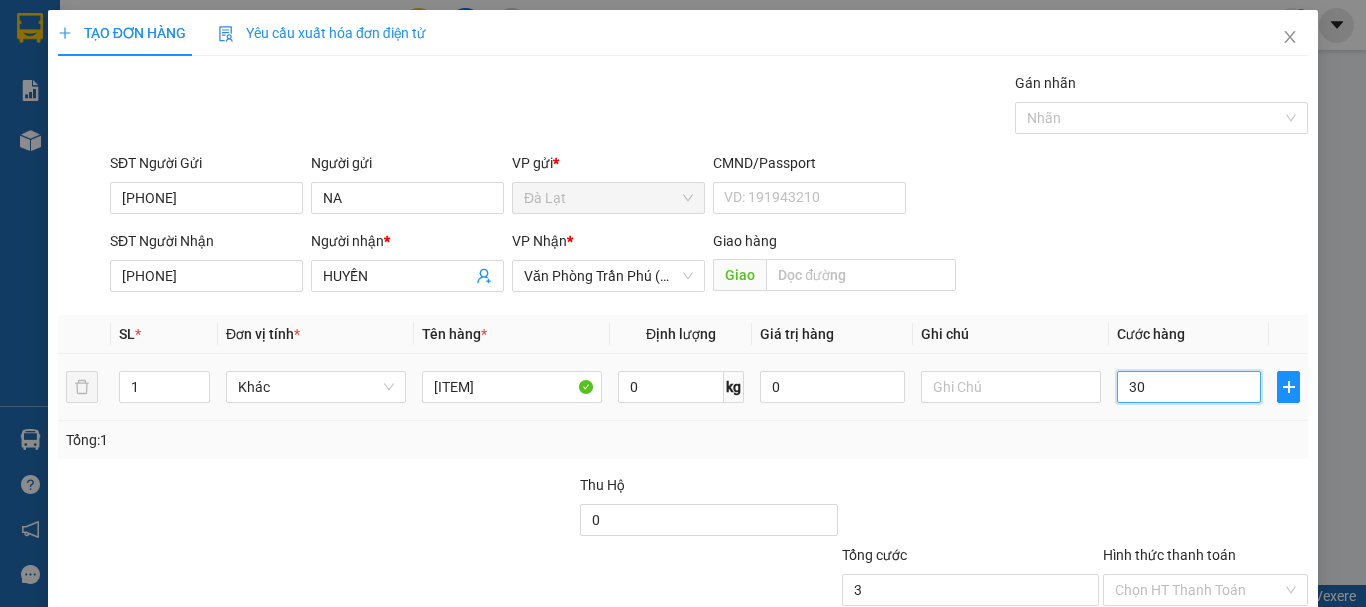 type on "30" 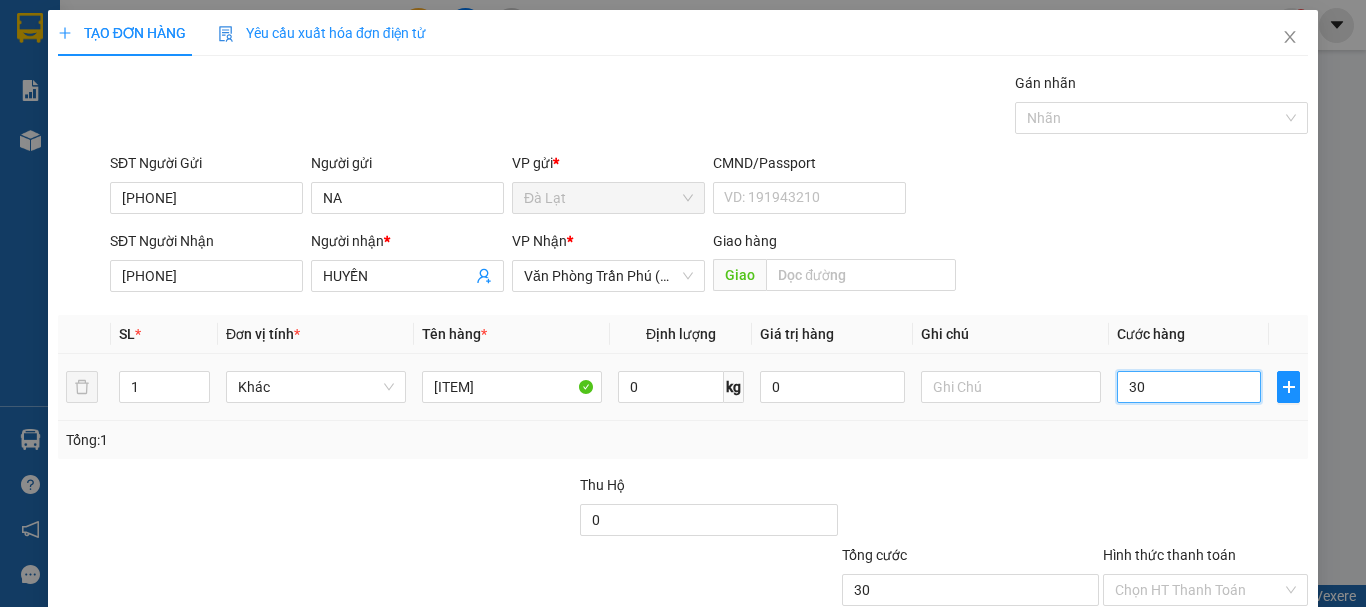 type on "300" 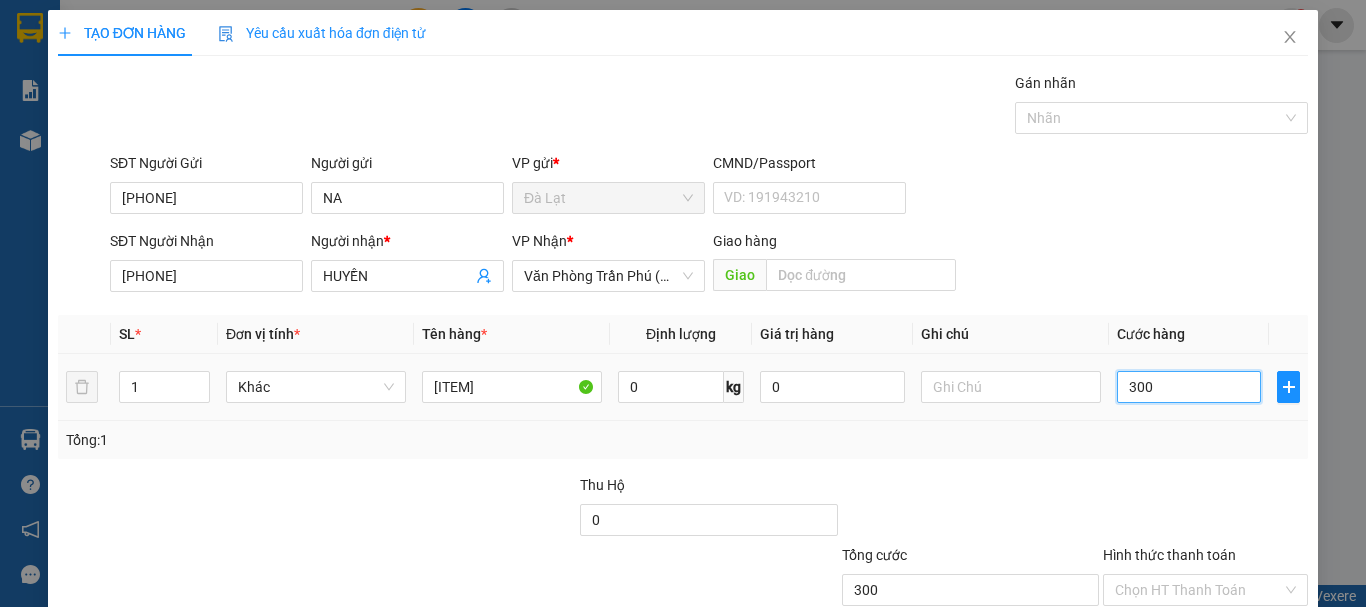 type on "3.000" 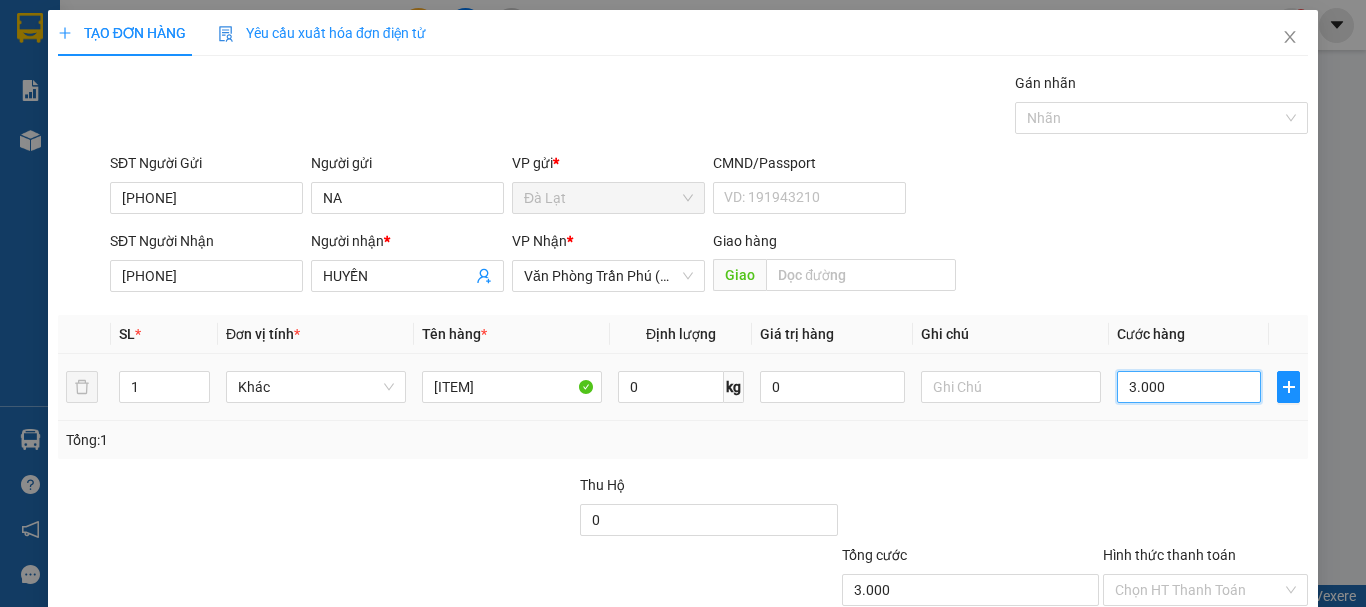 type on "30.000" 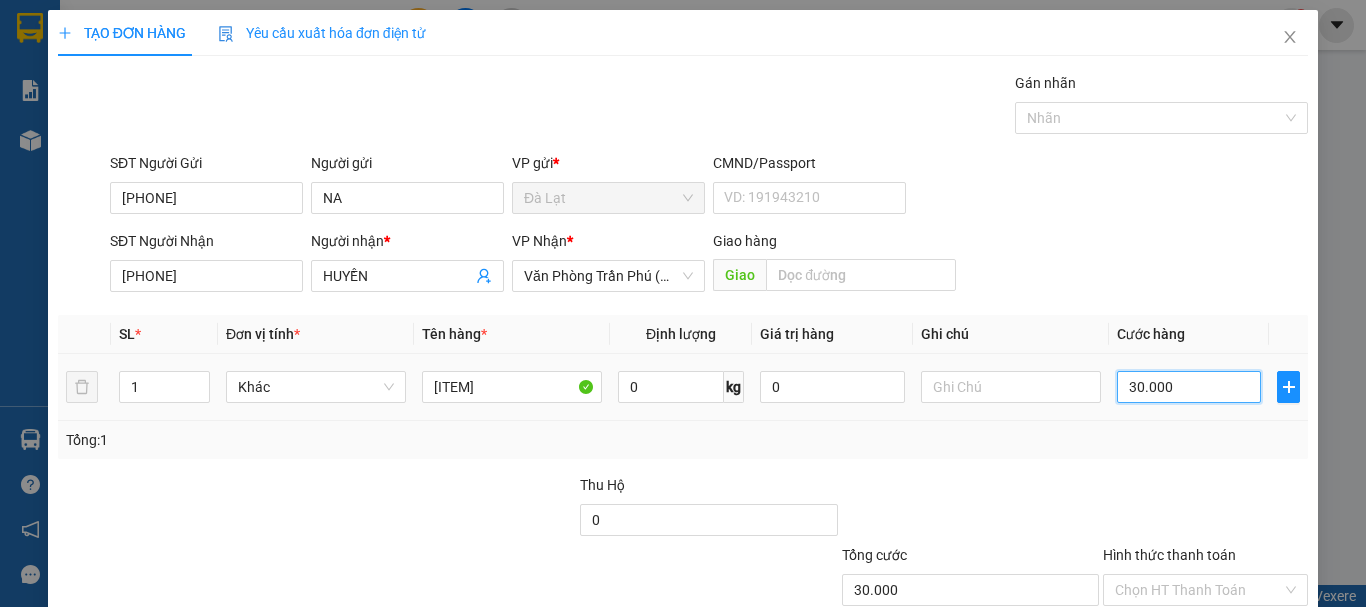 type on "30.000" 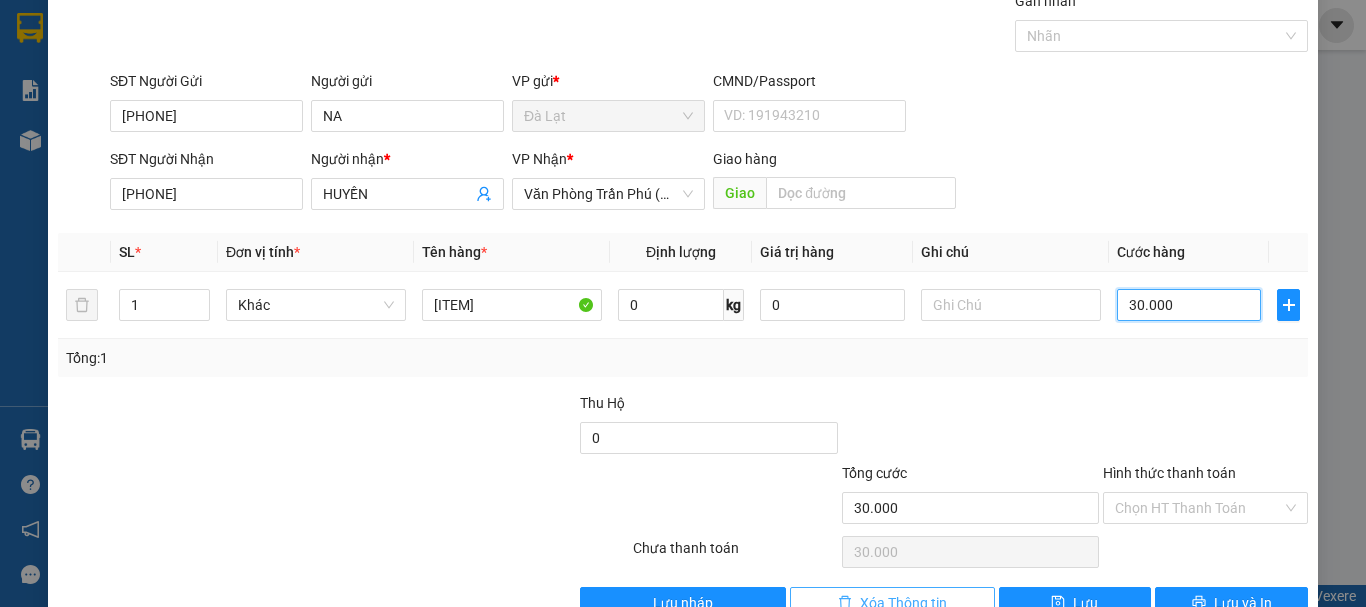 scroll, scrollTop: 133, scrollLeft: 0, axis: vertical 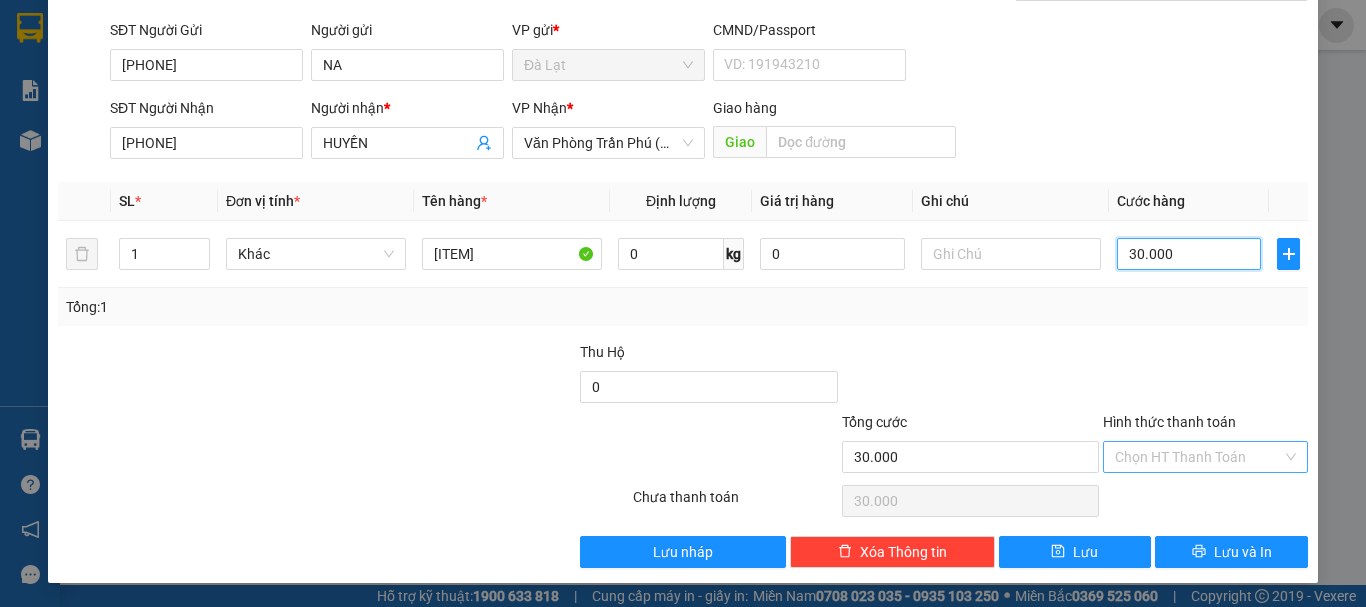 type on "30.000" 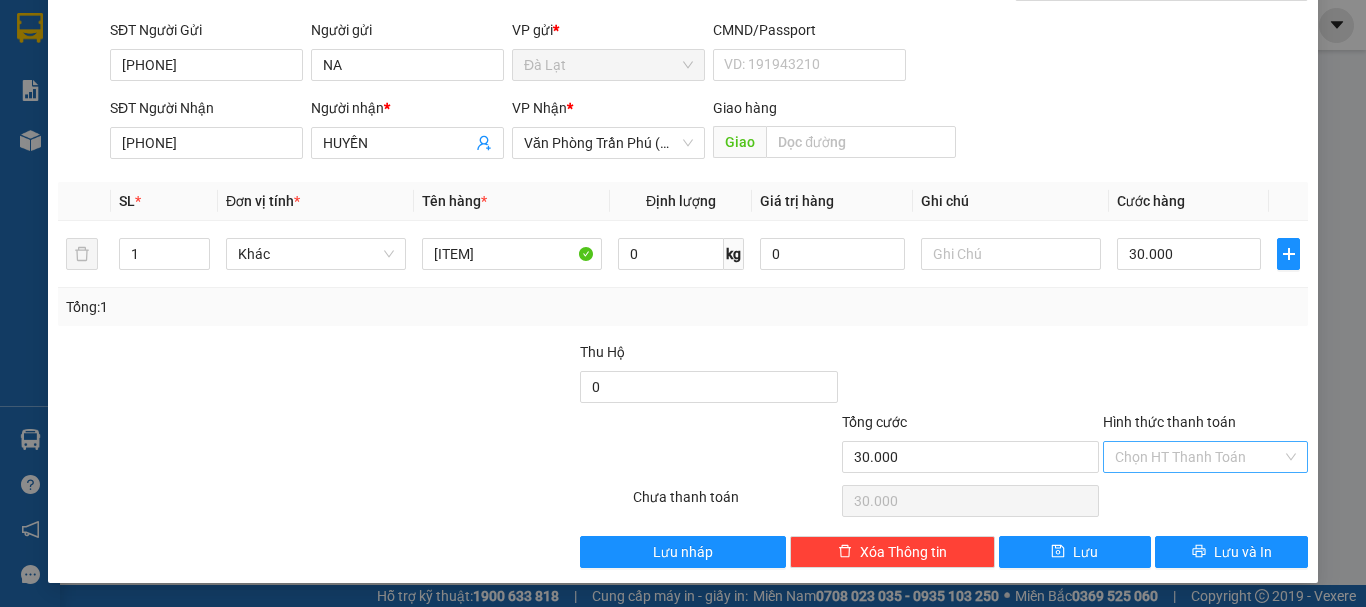 click on "Hình thức thanh toán" at bounding box center [1198, 457] 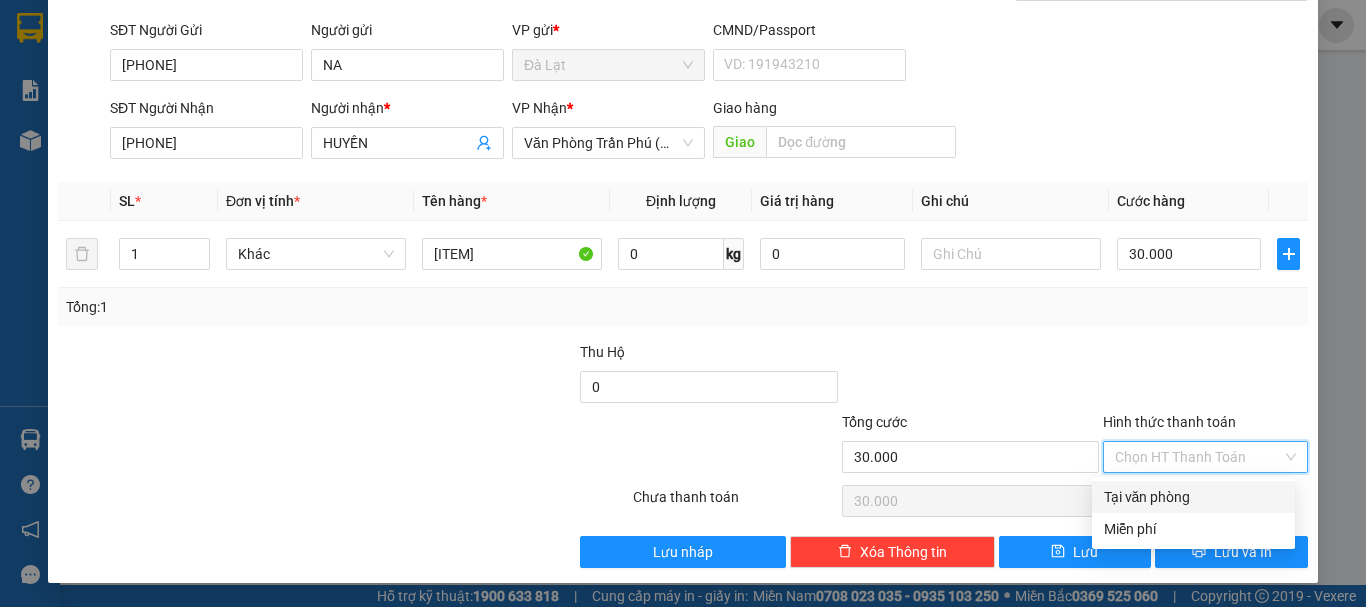 click on "Tại văn phòng" at bounding box center [1193, 497] 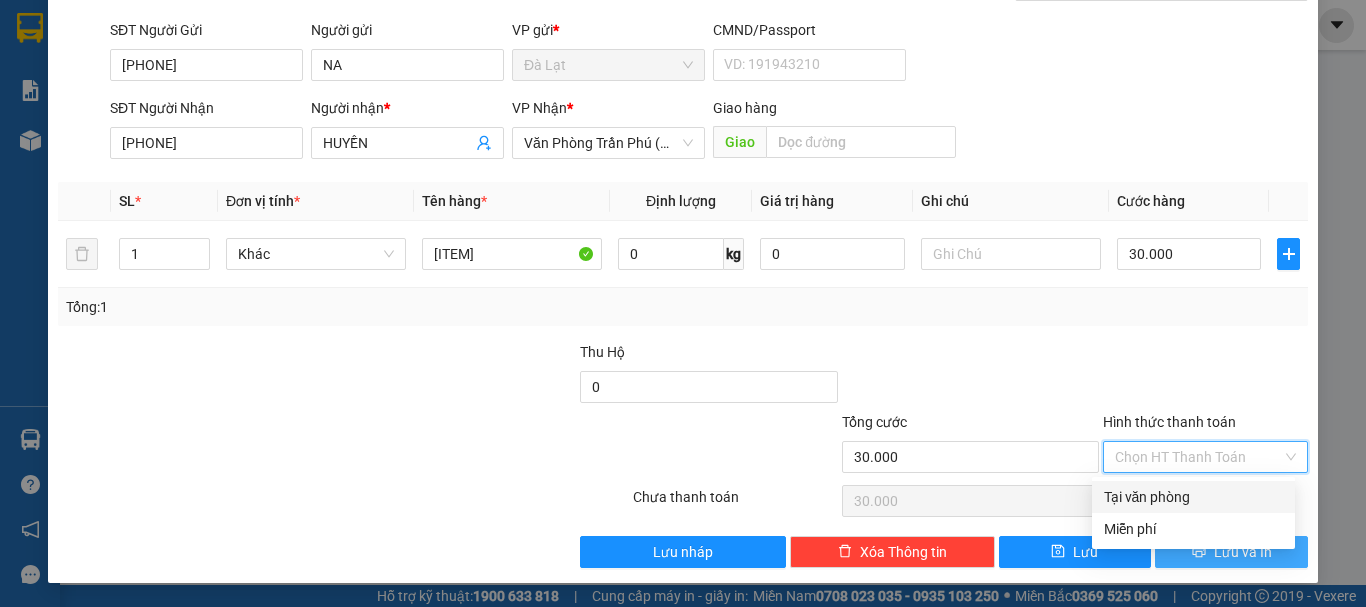 type on "0" 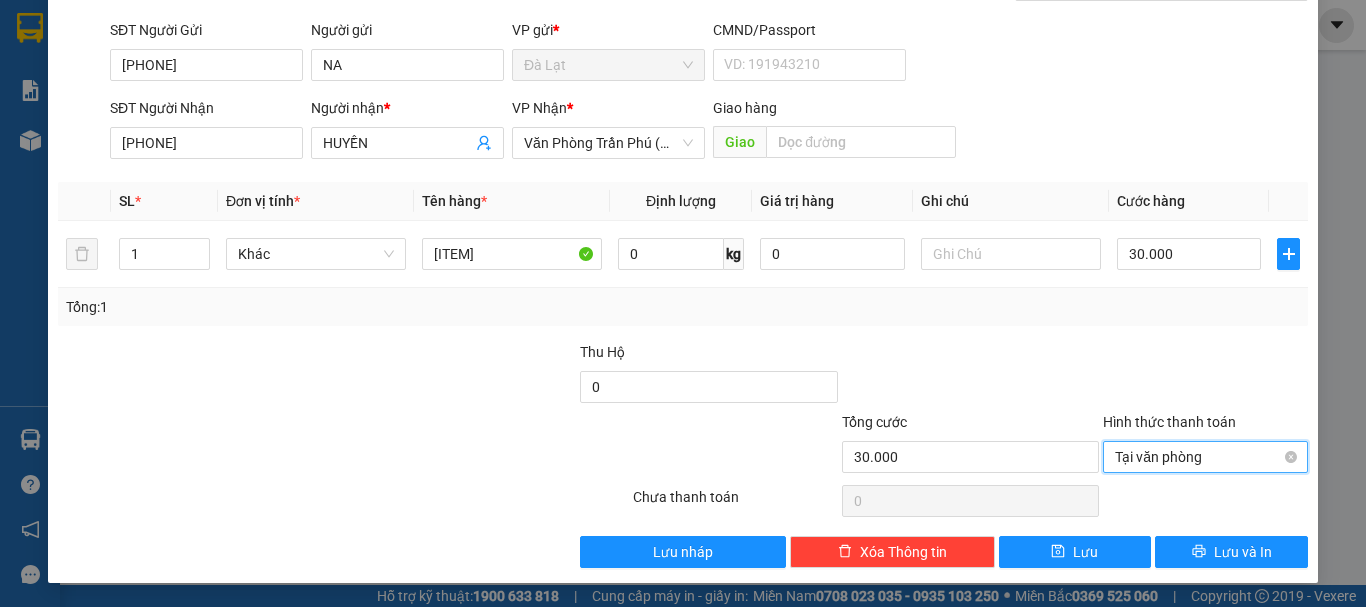 click on "Tại văn phòng" at bounding box center (1205, 457) 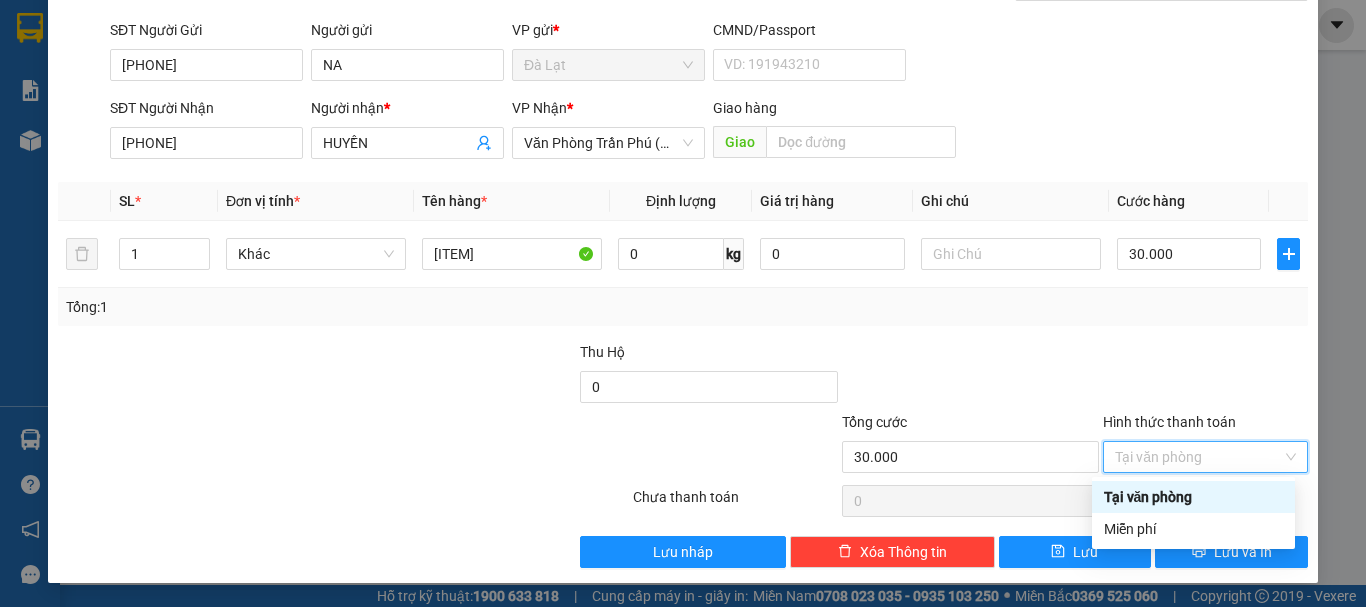 click at bounding box center (970, 376) 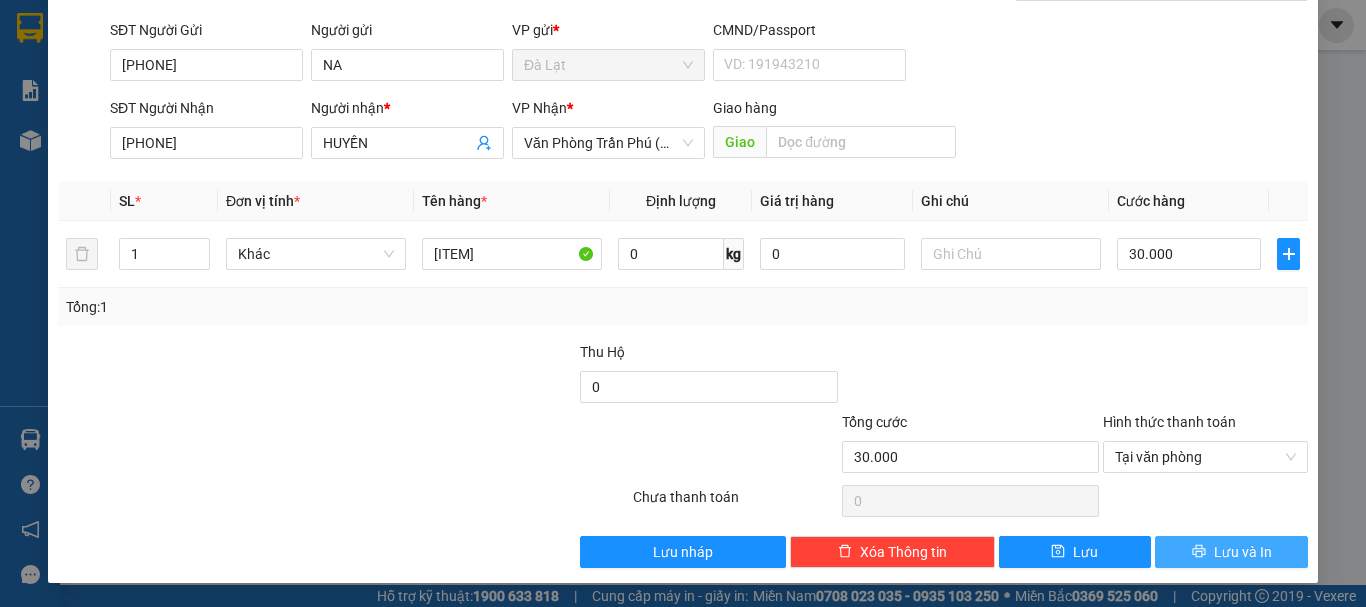 click on "Lưu và In" at bounding box center [1243, 552] 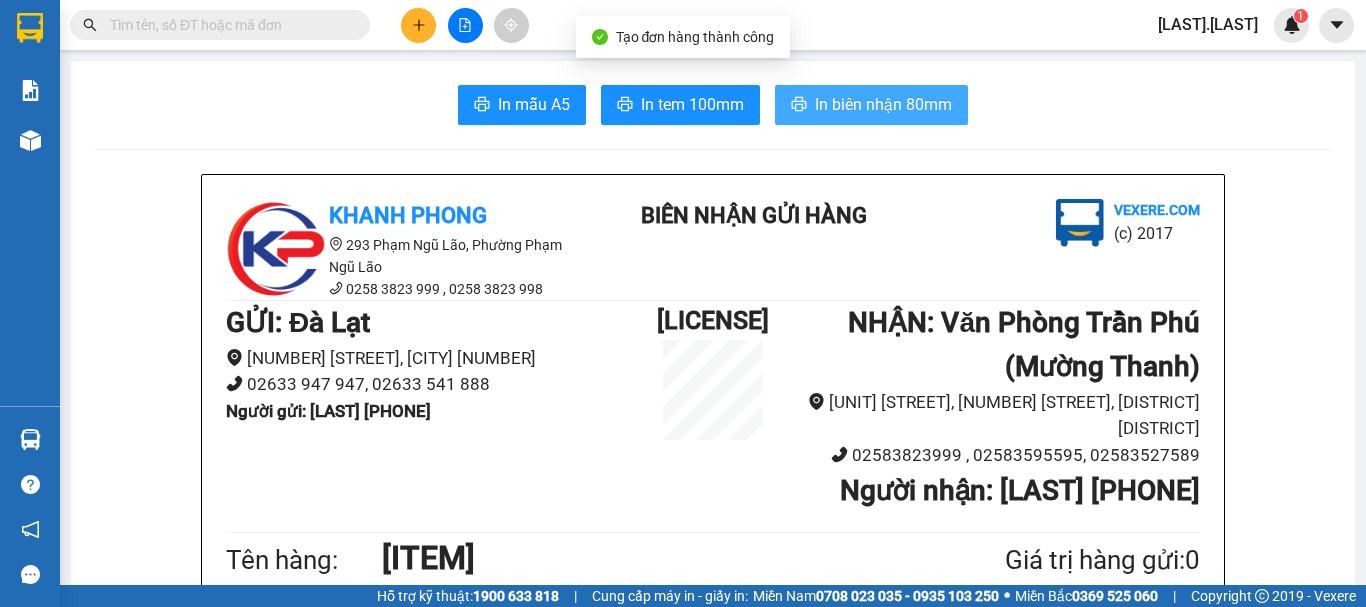 click on "In biên nhận 80mm" at bounding box center (883, 104) 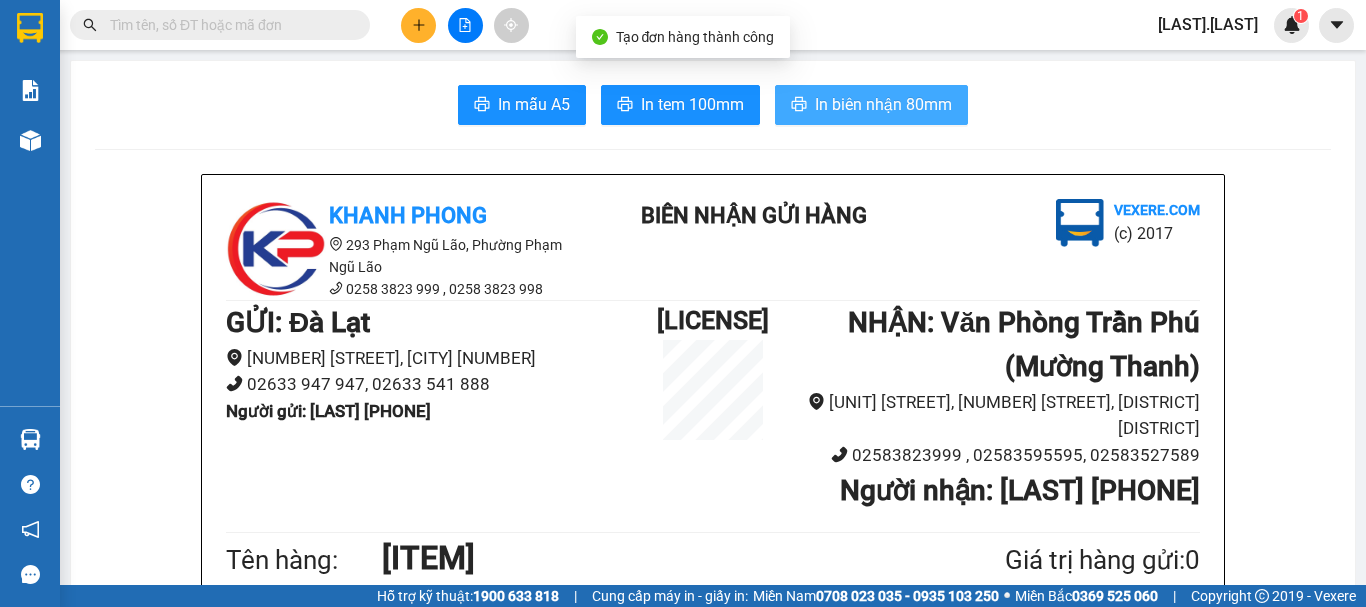 scroll, scrollTop: 0, scrollLeft: 0, axis: both 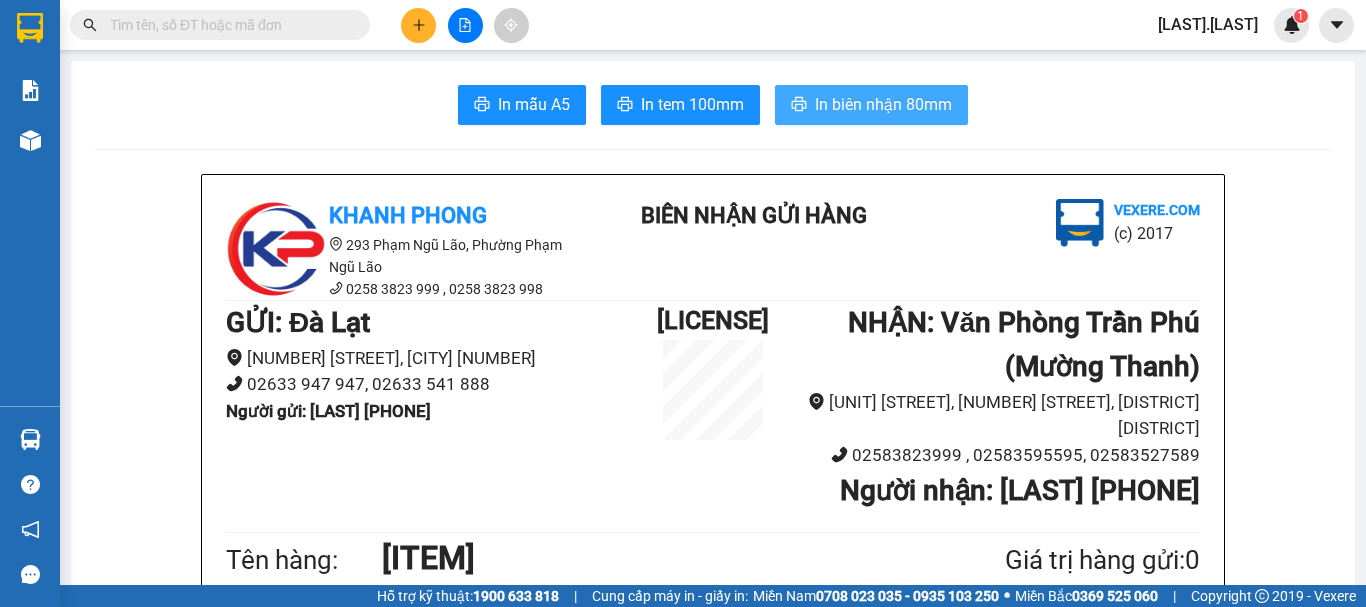 drag, startPoint x: 899, startPoint y: 100, endPoint x: 923, endPoint y: 129, distance: 37.64306 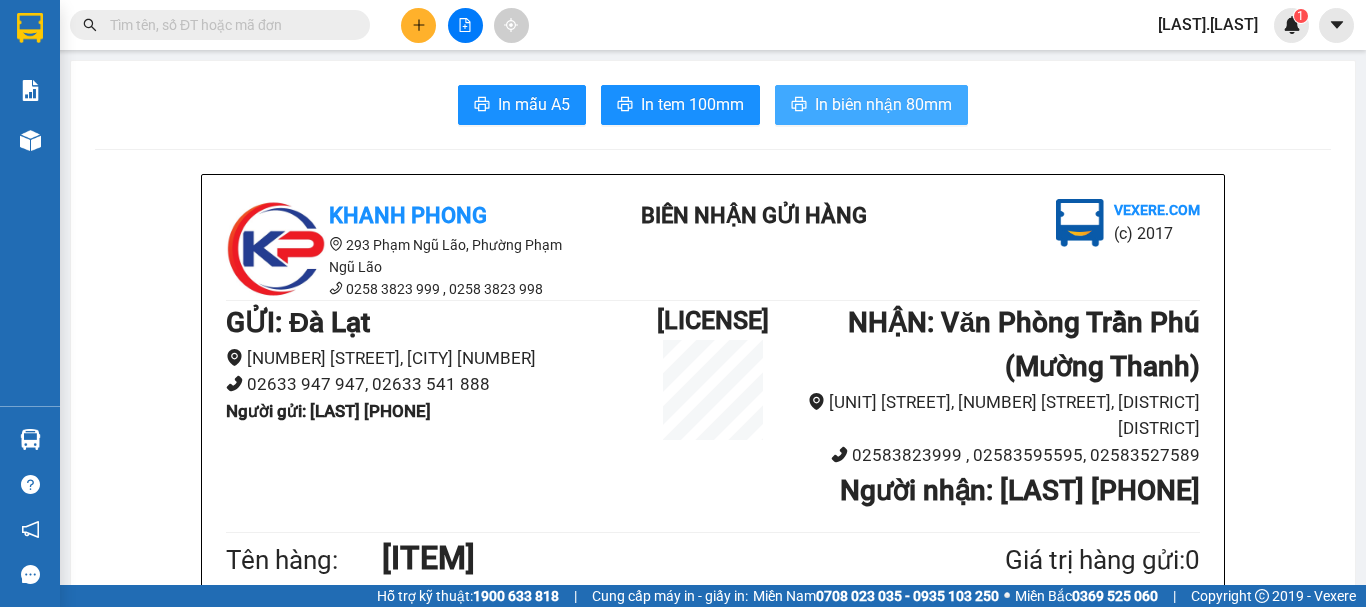 scroll, scrollTop: 0, scrollLeft: 0, axis: both 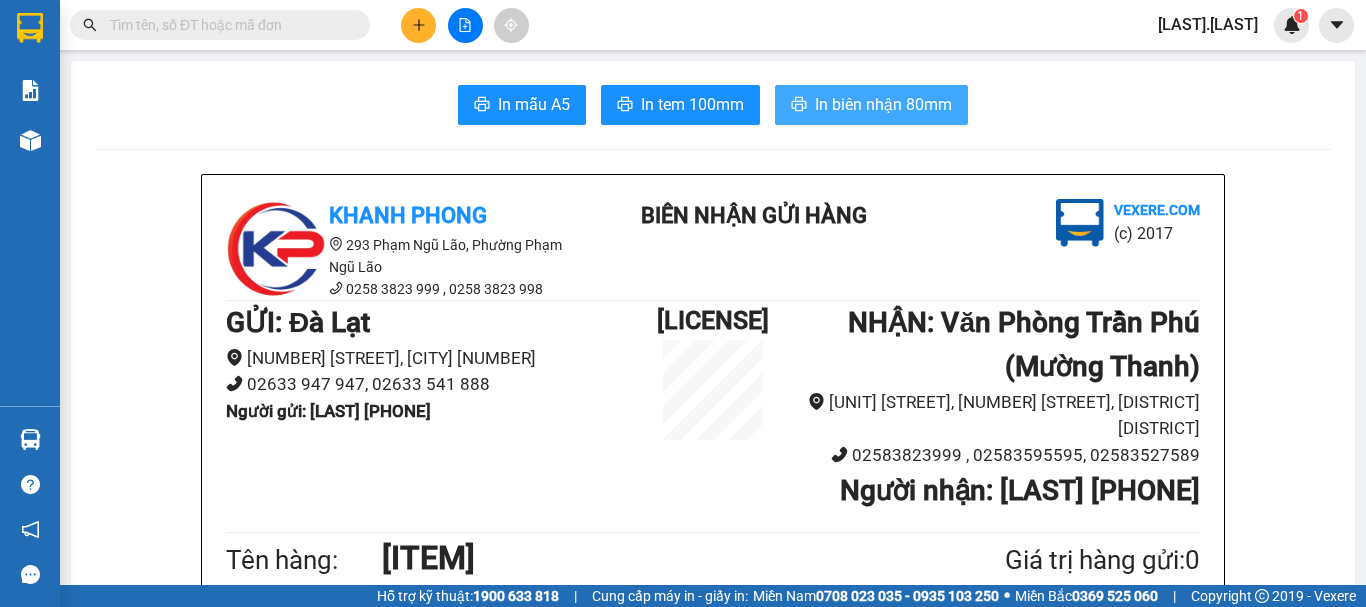 click on "In biên nhận 80mm" at bounding box center (871, 105) 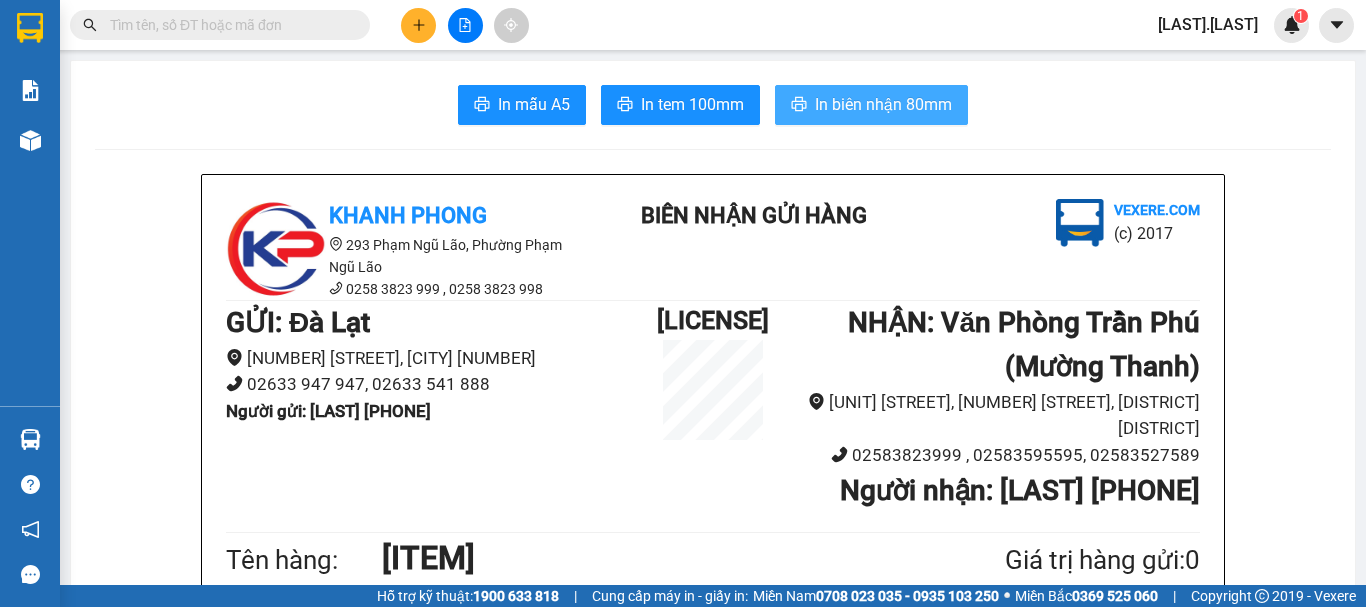 scroll, scrollTop: 0, scrollLeft: 0, axis: both 